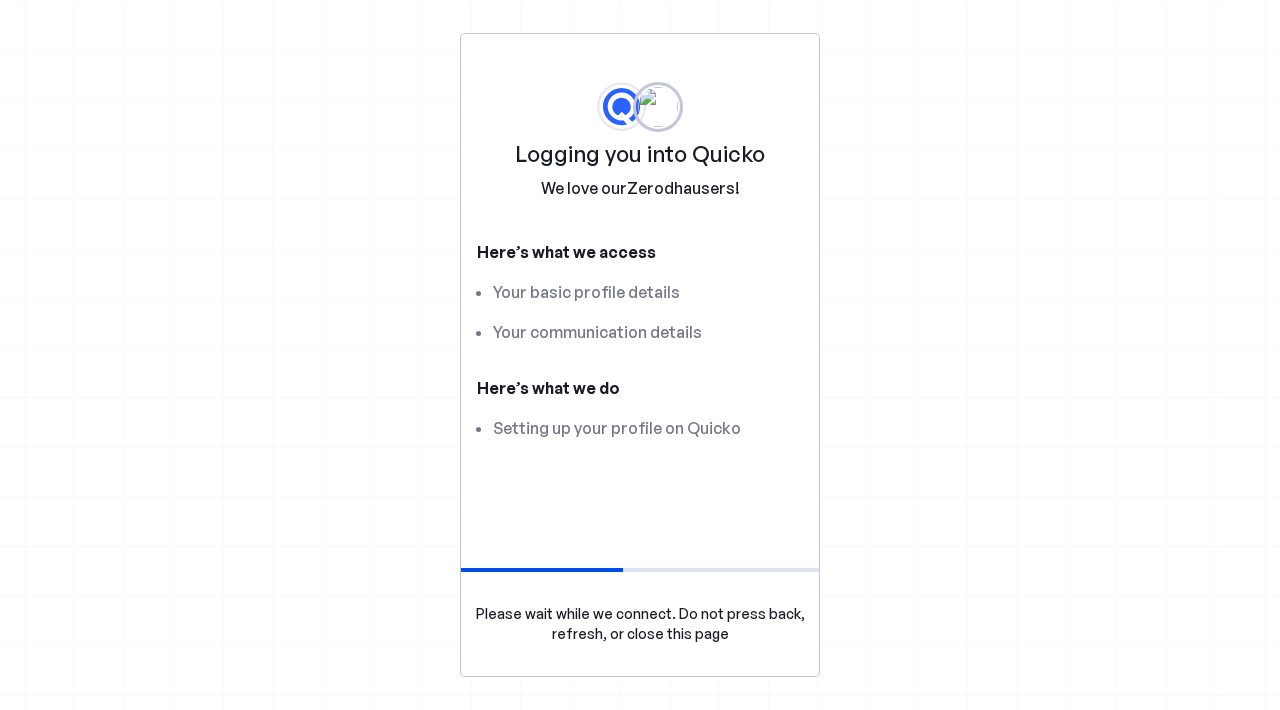 scroll, scrollTop: 0, scrollLeft: 0, axis: both 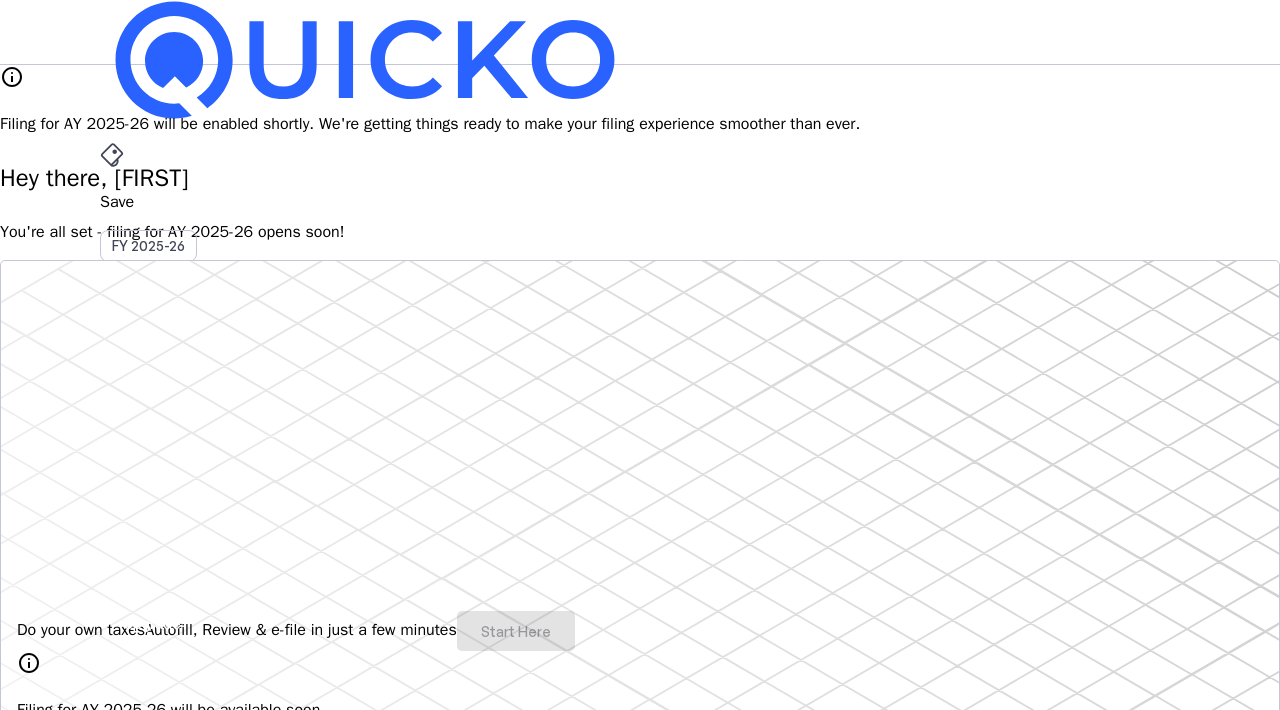 click on "Do your own taxes   Autofill, Review & e-file in just a few minutes   Start Here" at bounding box center (640, 631) 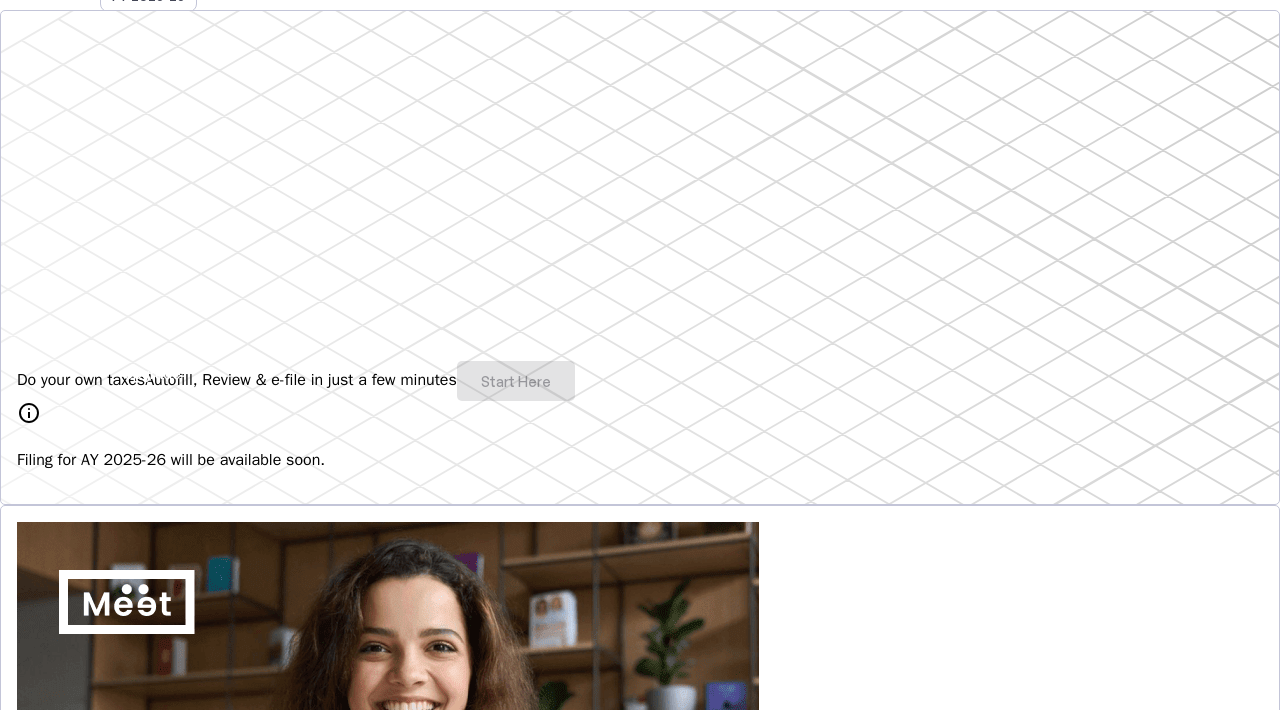 scroll, scrollTop: 0, scrollLeft: 0, axis: both 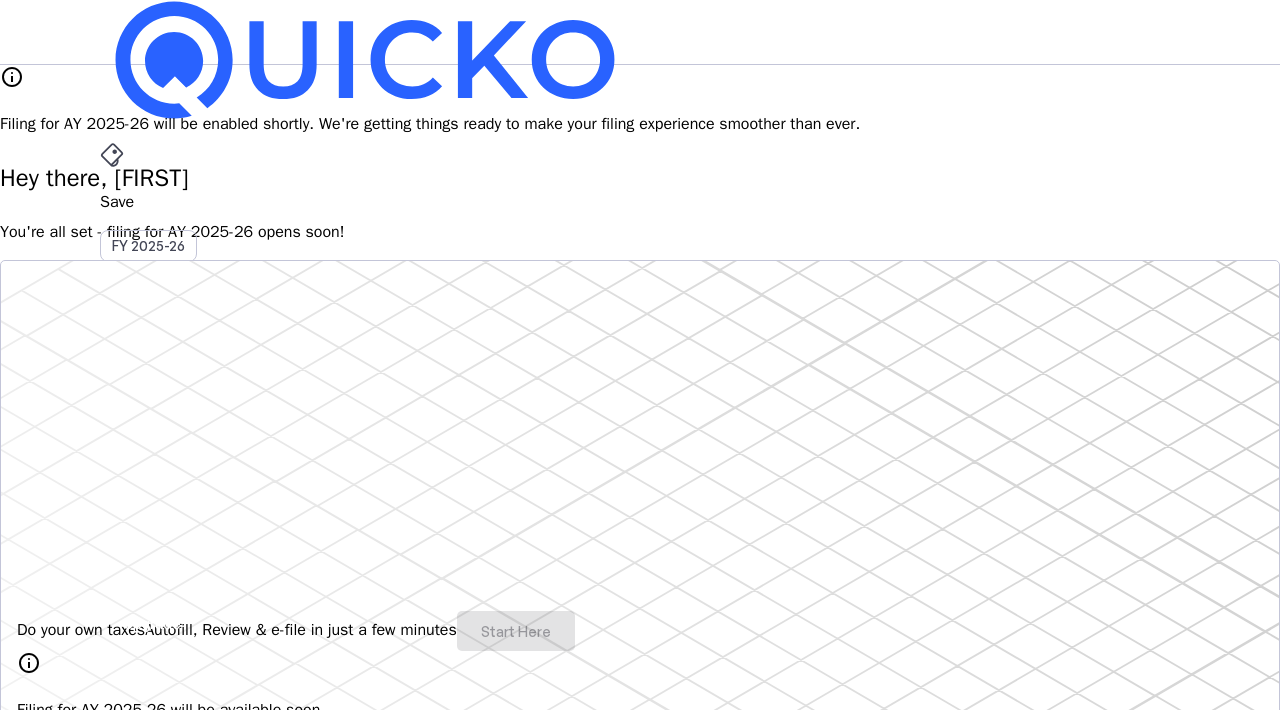 click on "AY 2025-26" at bounding box center (149, 452) 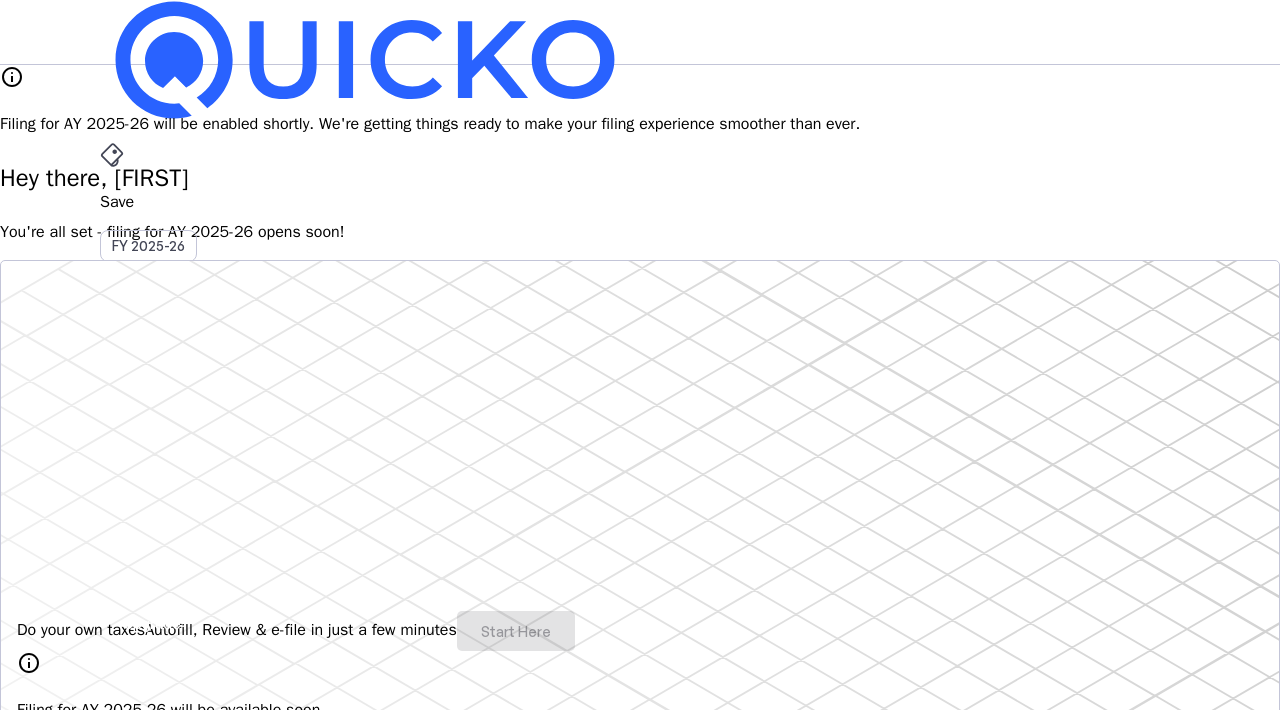click on "More" at bounding box center [640, 496] 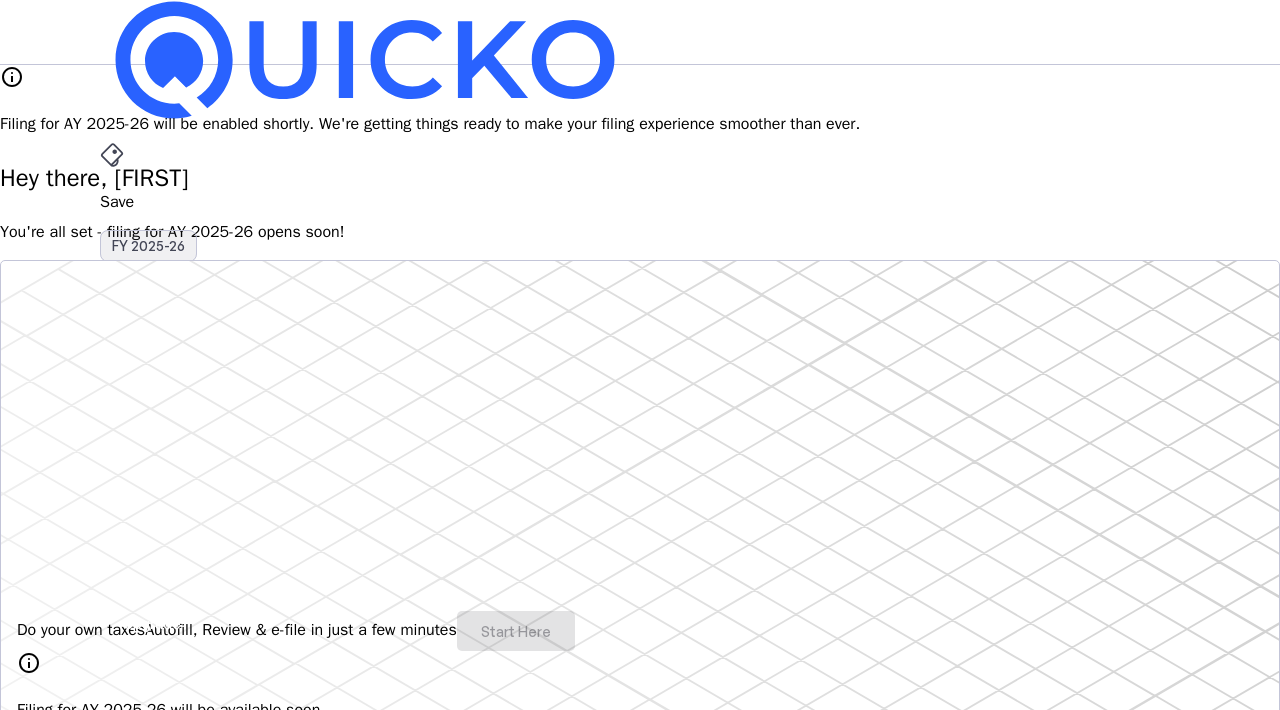click on "FY 2025-26" at bounding box center [148, 246] 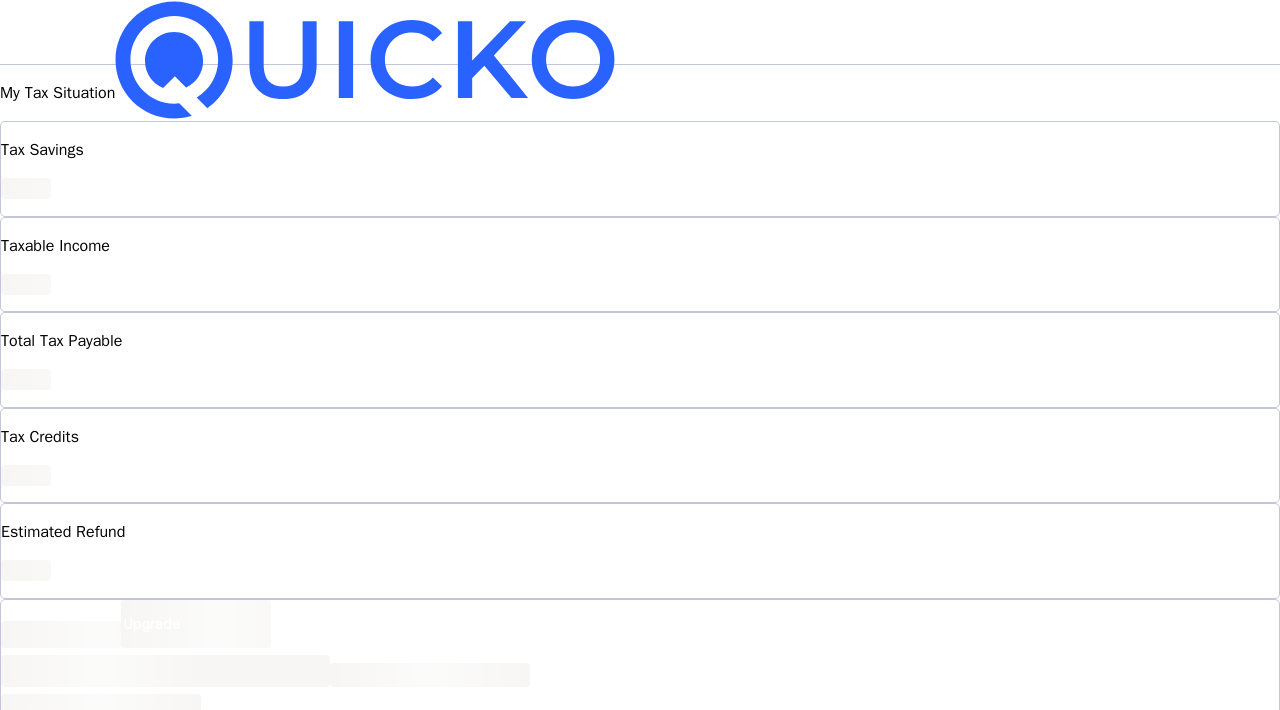 click on "FY 2025-26" at bounding box center [148, 246] 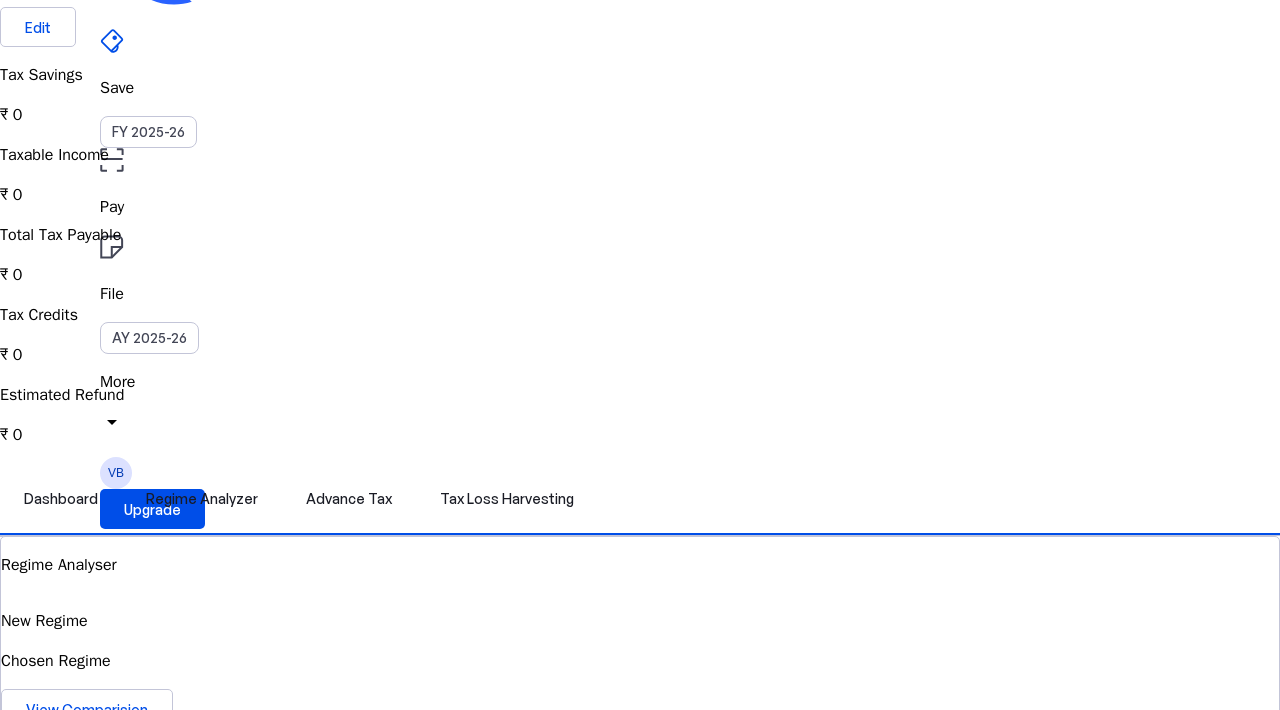 scroll, scrollTop: 0, scrollLeft: 0, axis: both 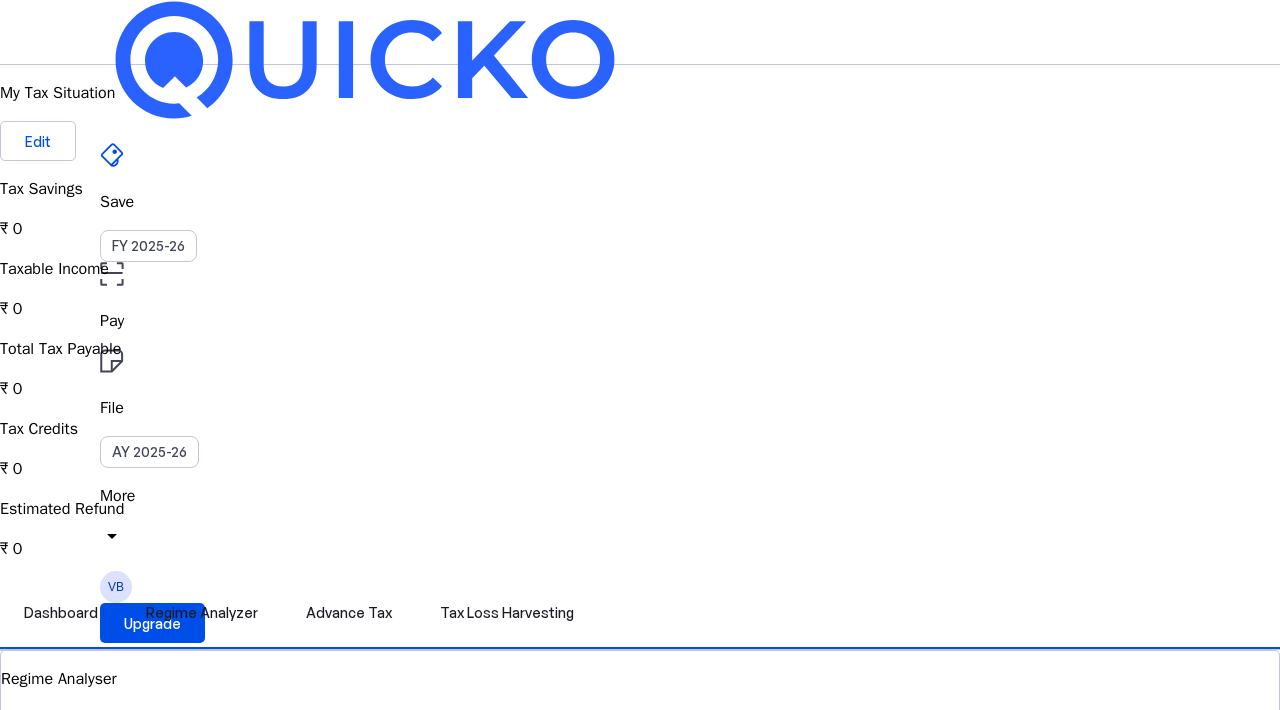 click on "File" at bounding box center (640, 321) 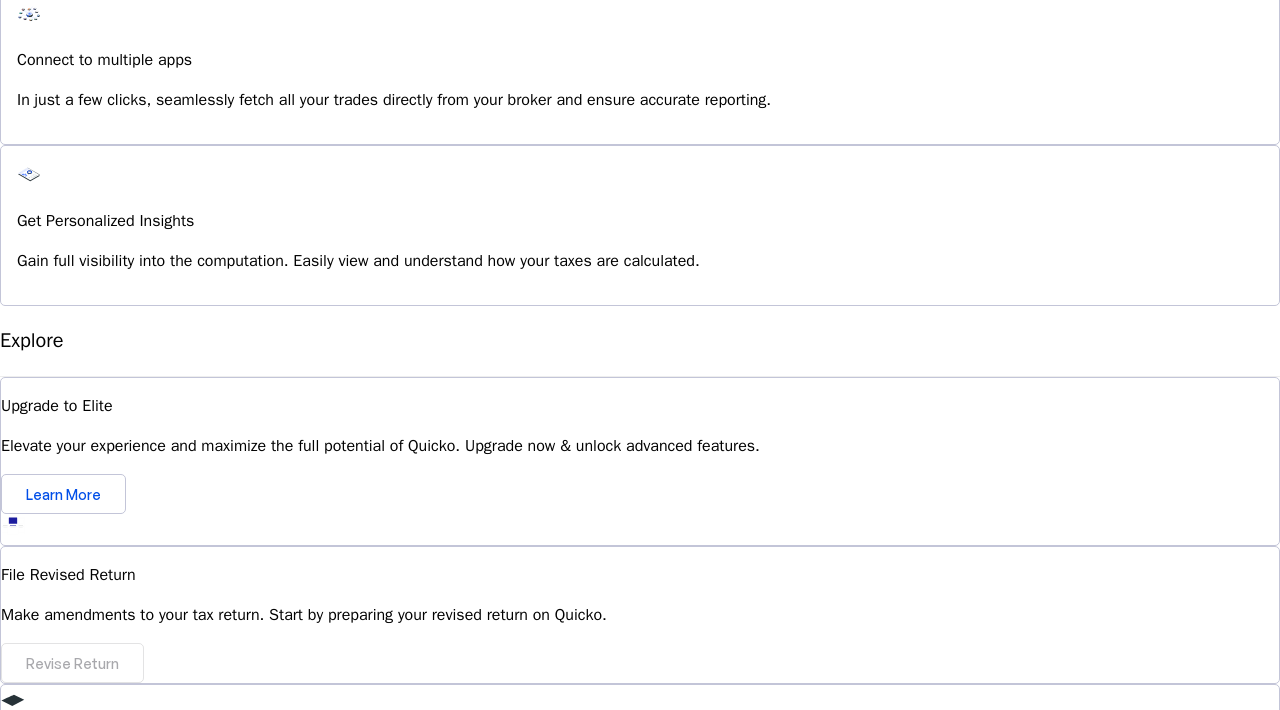 scroll, scrollTop: 1798, scrollLeft: 0, axis: vertical 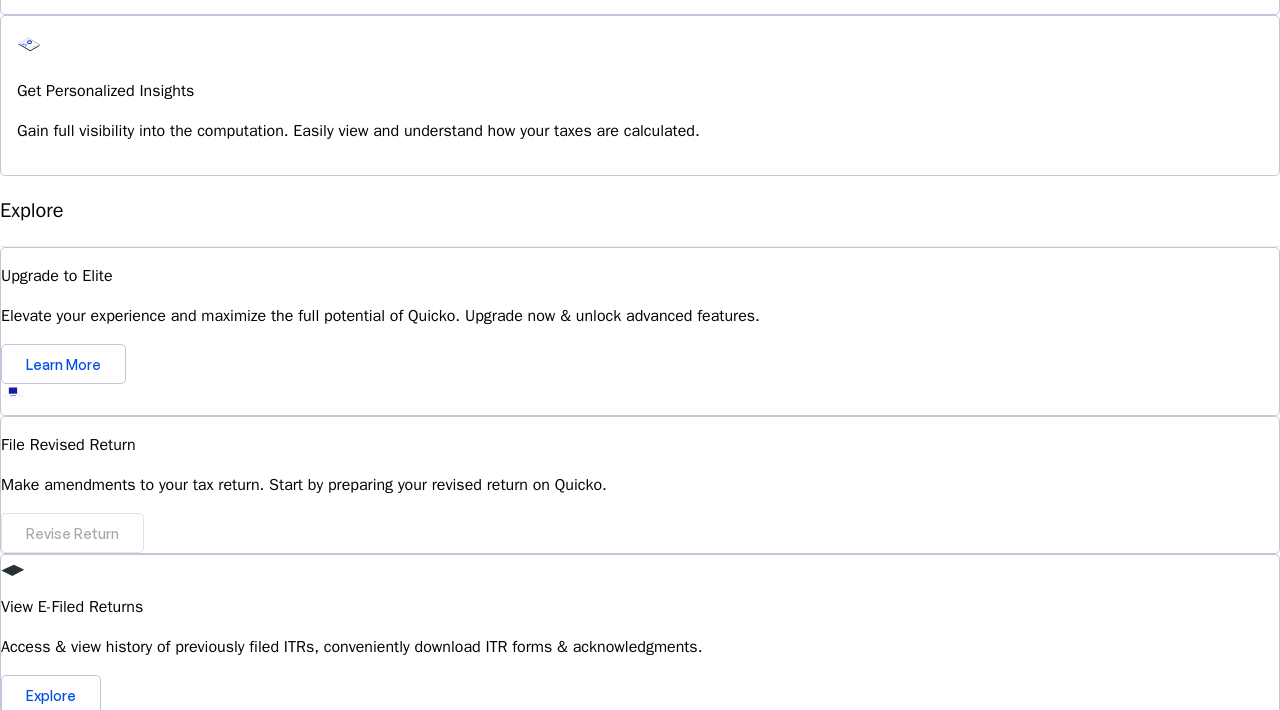 click on "Can I revise my ITR on Quicko after filing?" at bounding box center (640, 963) 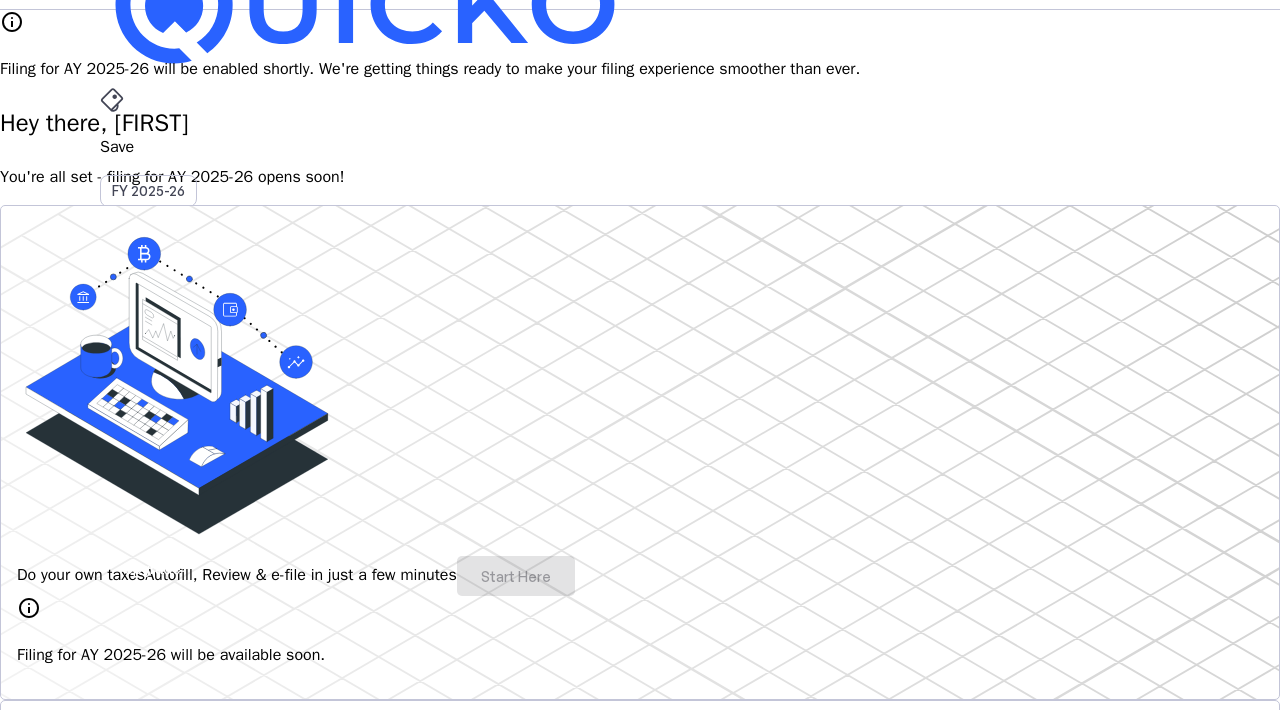 scroll, scrollTop: 0, scrollLeft: 0, axis: both 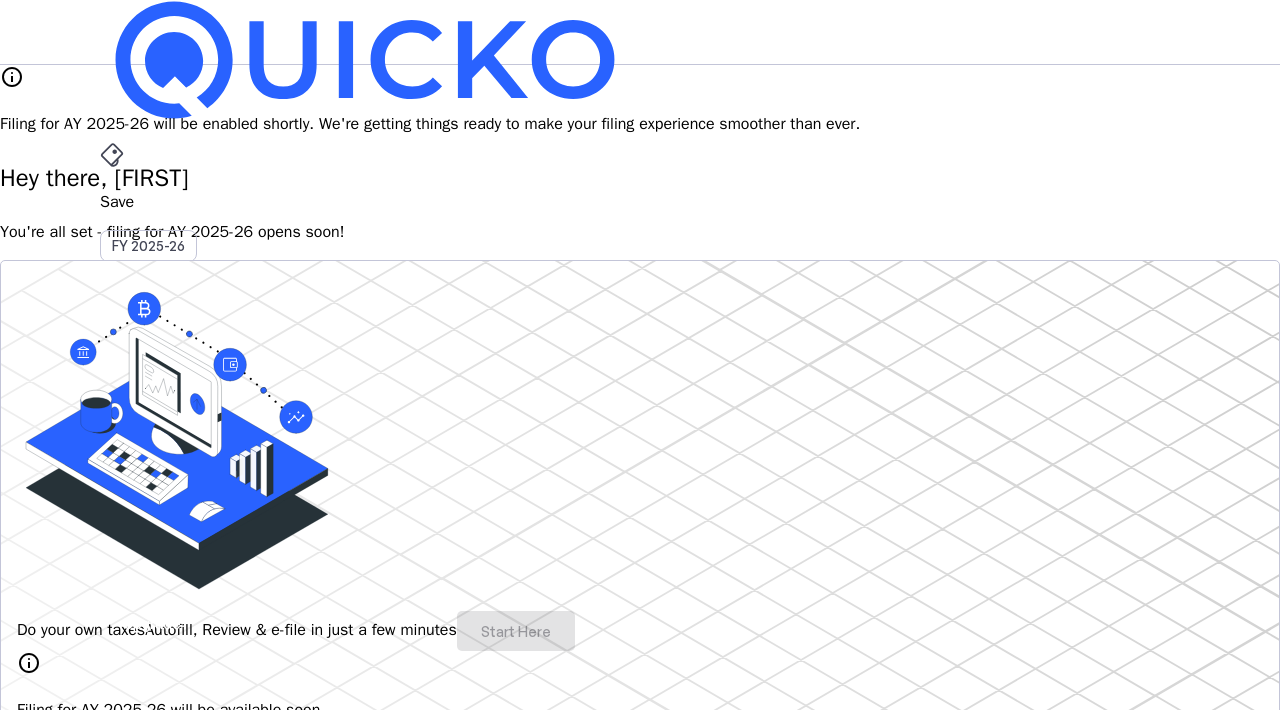 click on "VB" at bounding box center (116, 587) 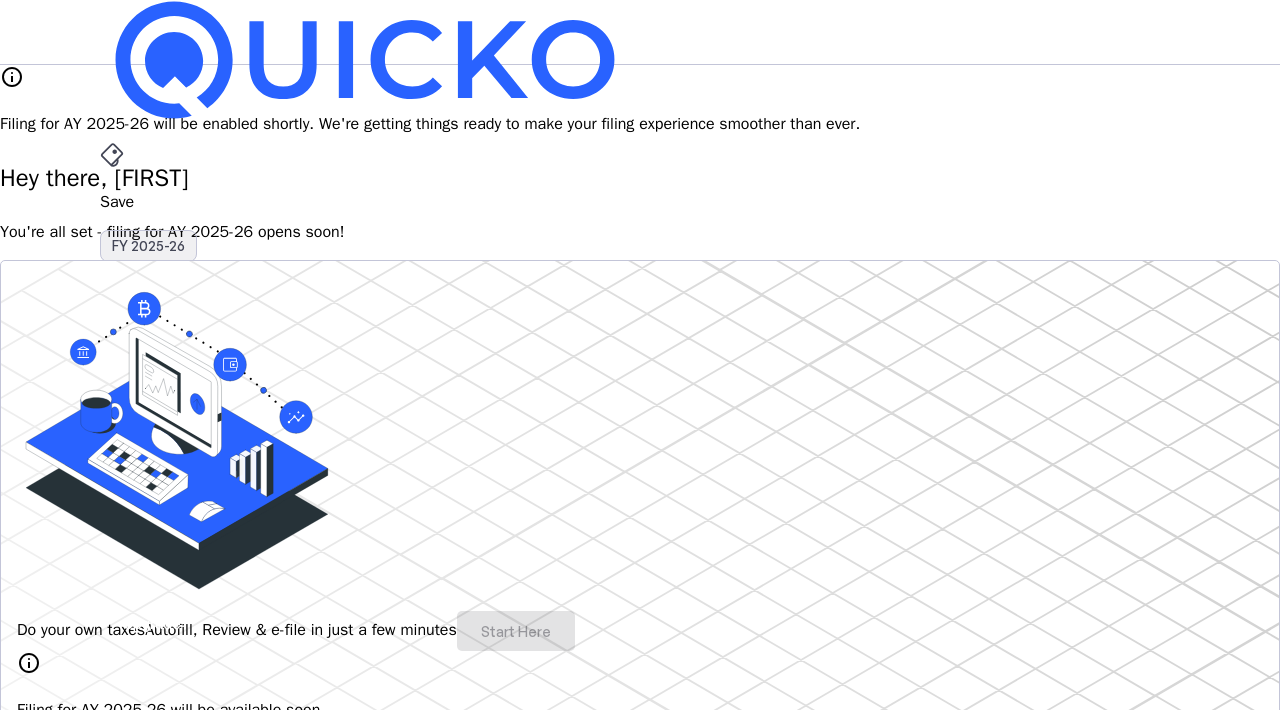 click on "FY 2025-26" at bounding box center [148, 246] 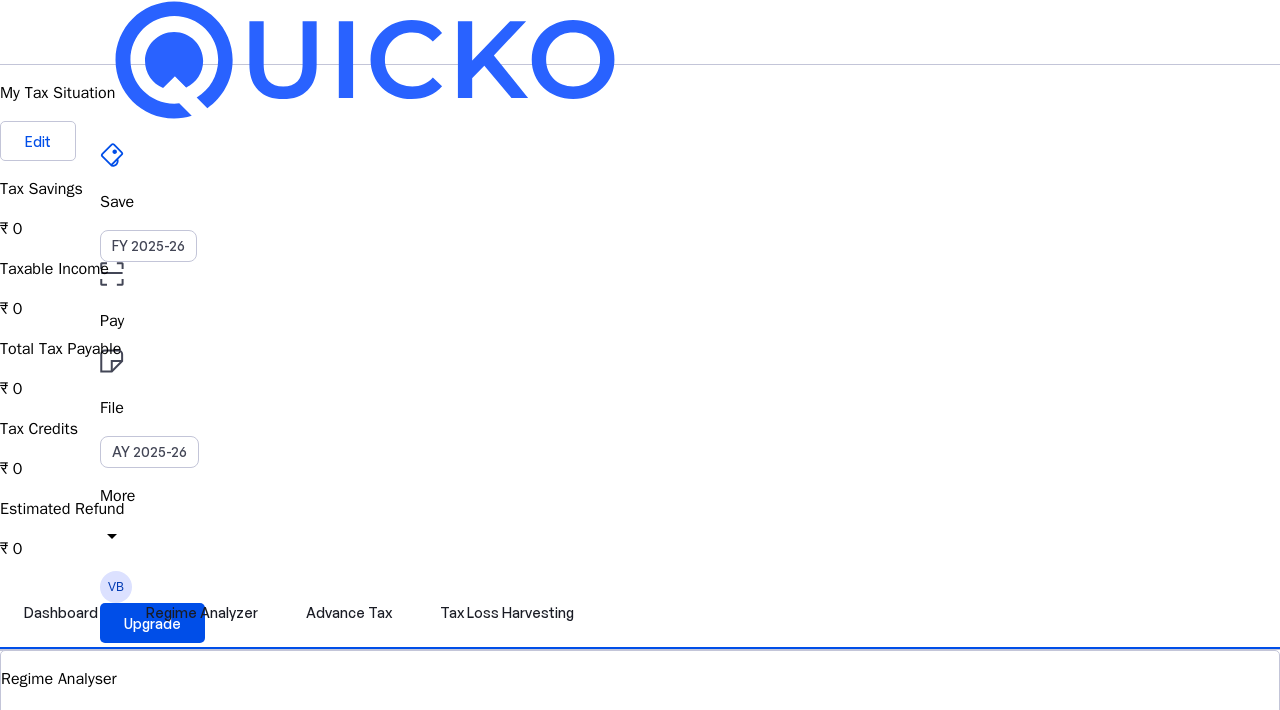 click on "Save" at bounding box center [640, 202] 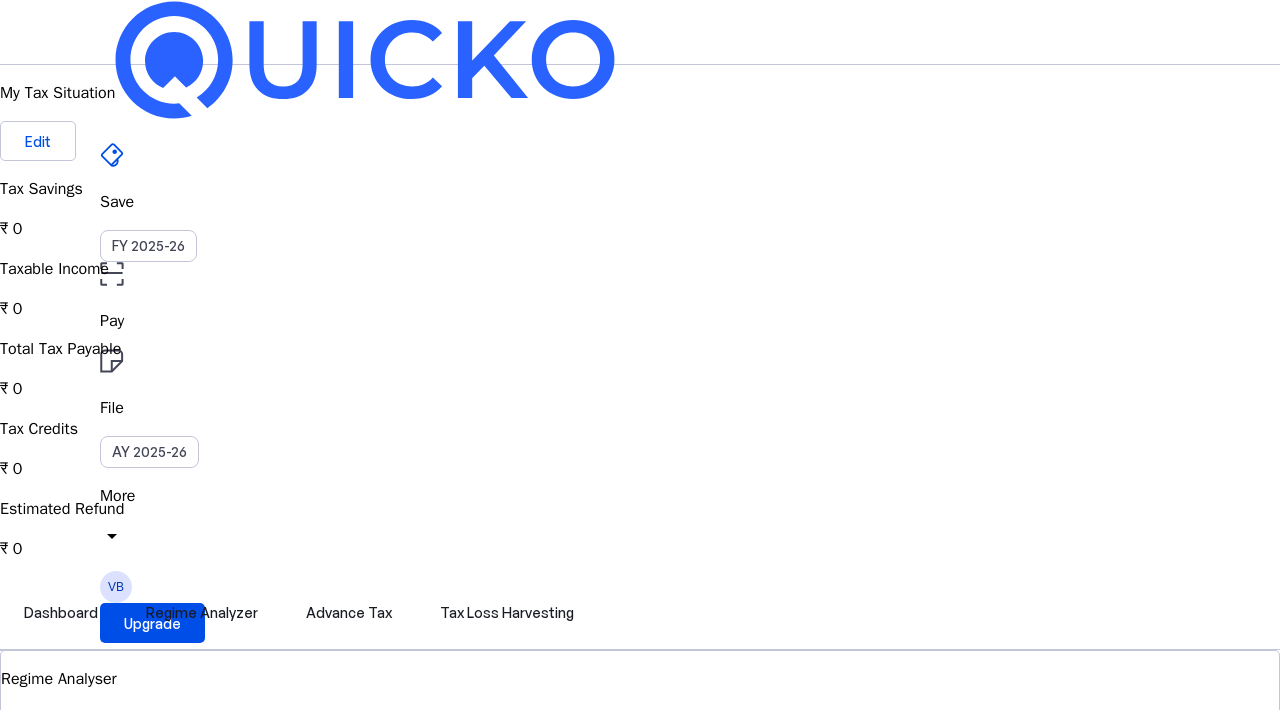 click at bounding box center [365, 60] 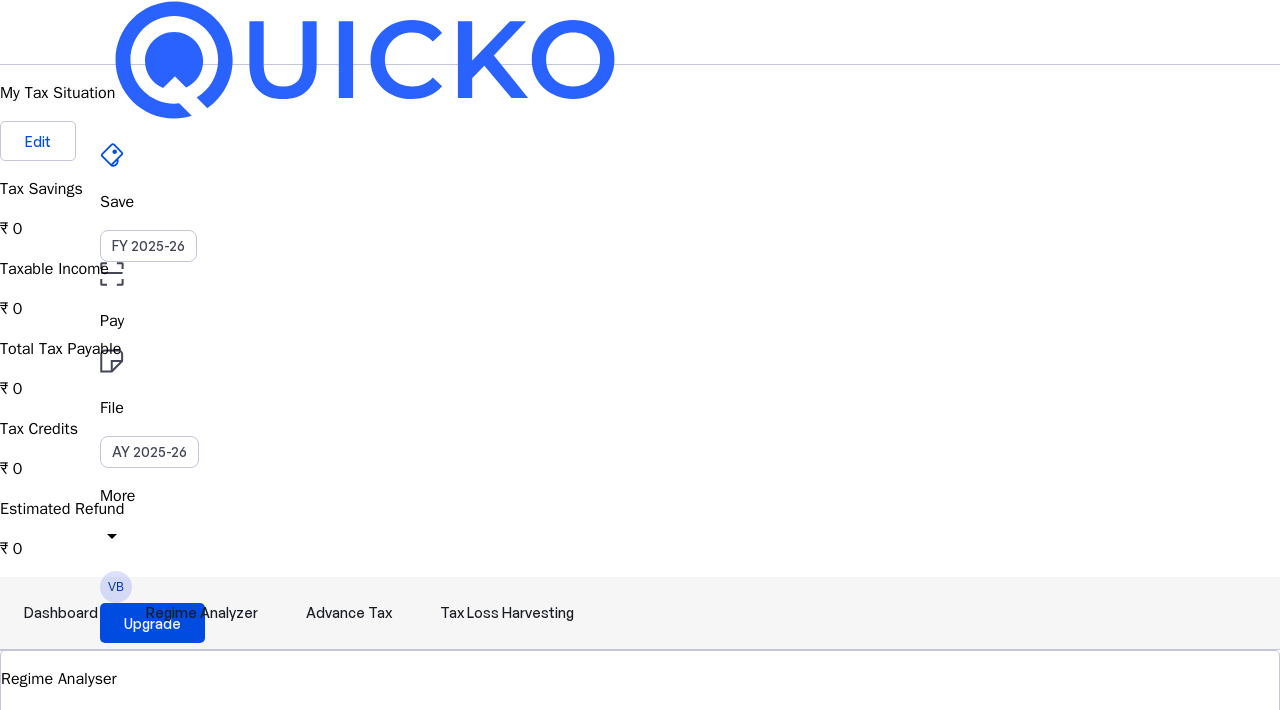 click on "Dashboard" at bounding box center (61, 613) 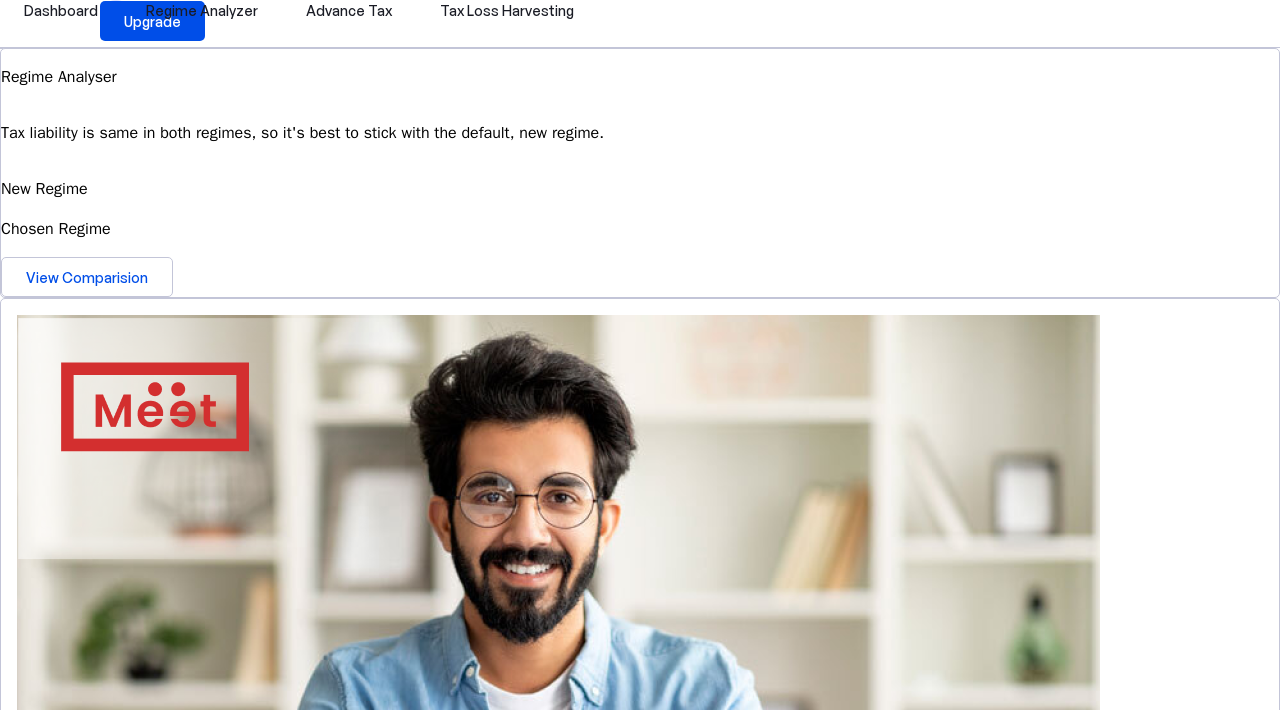 scroll, scrollTop: 0, scrollLeft: 0, axis: both 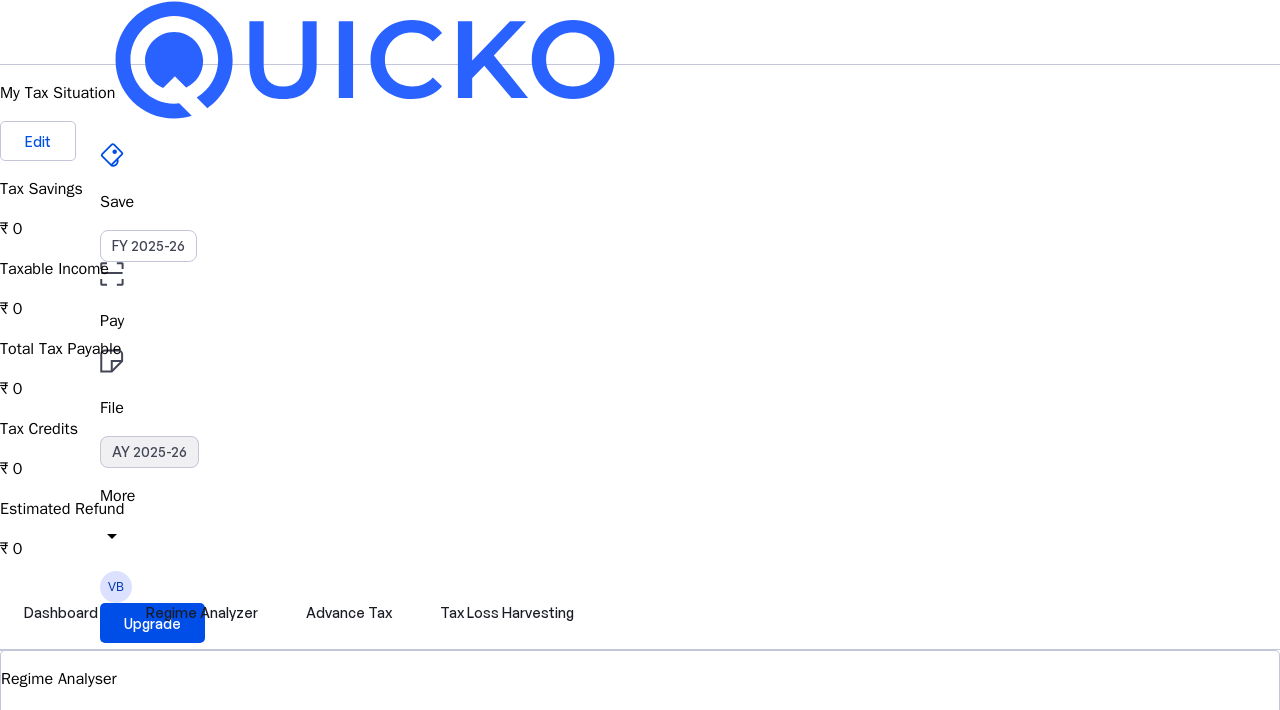 click on "AY 2025-26" at bounding box center (149, 452) 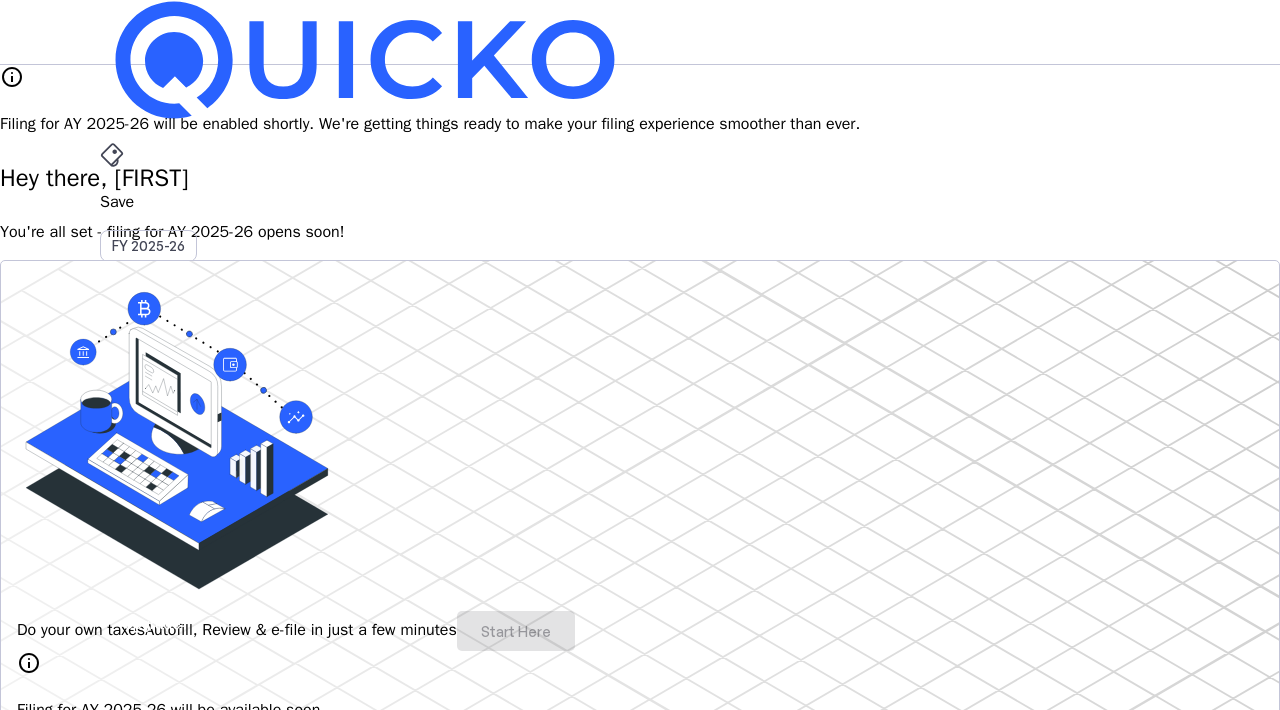 click on "Save" at bounding box center [640, 202] 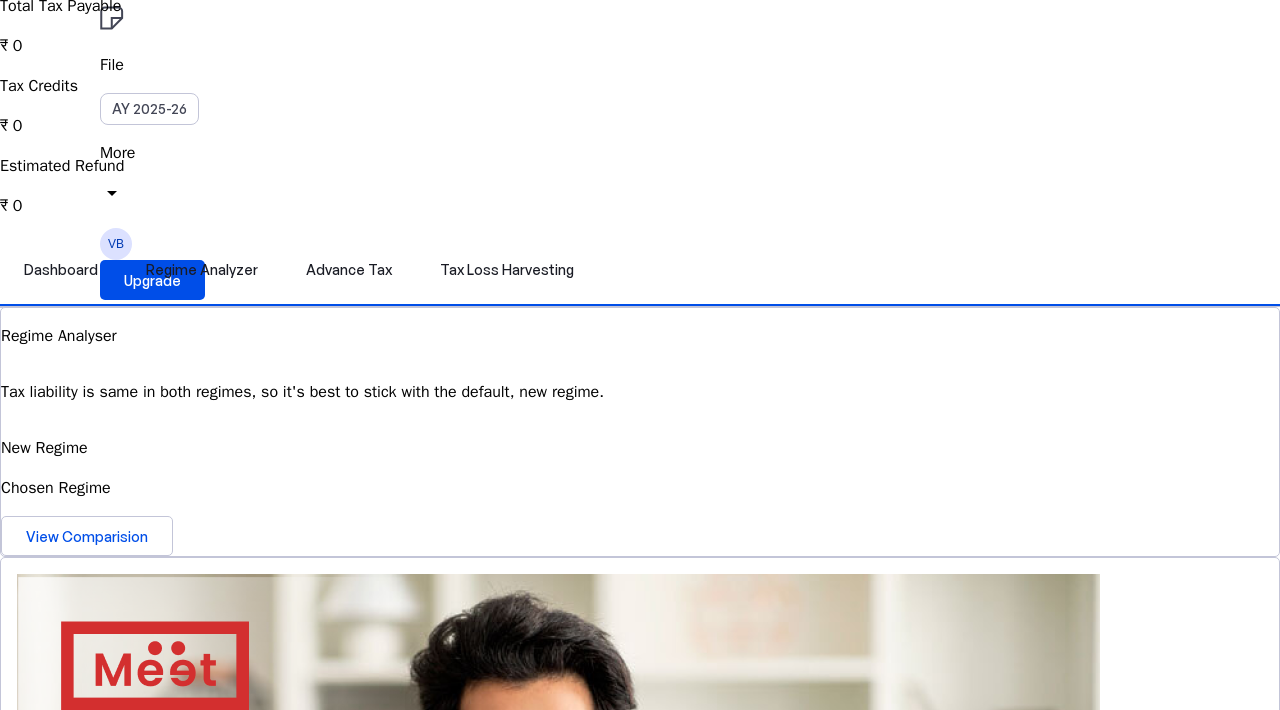 scroll, scrollTop: 0, scrollLeft: 0, axis: both 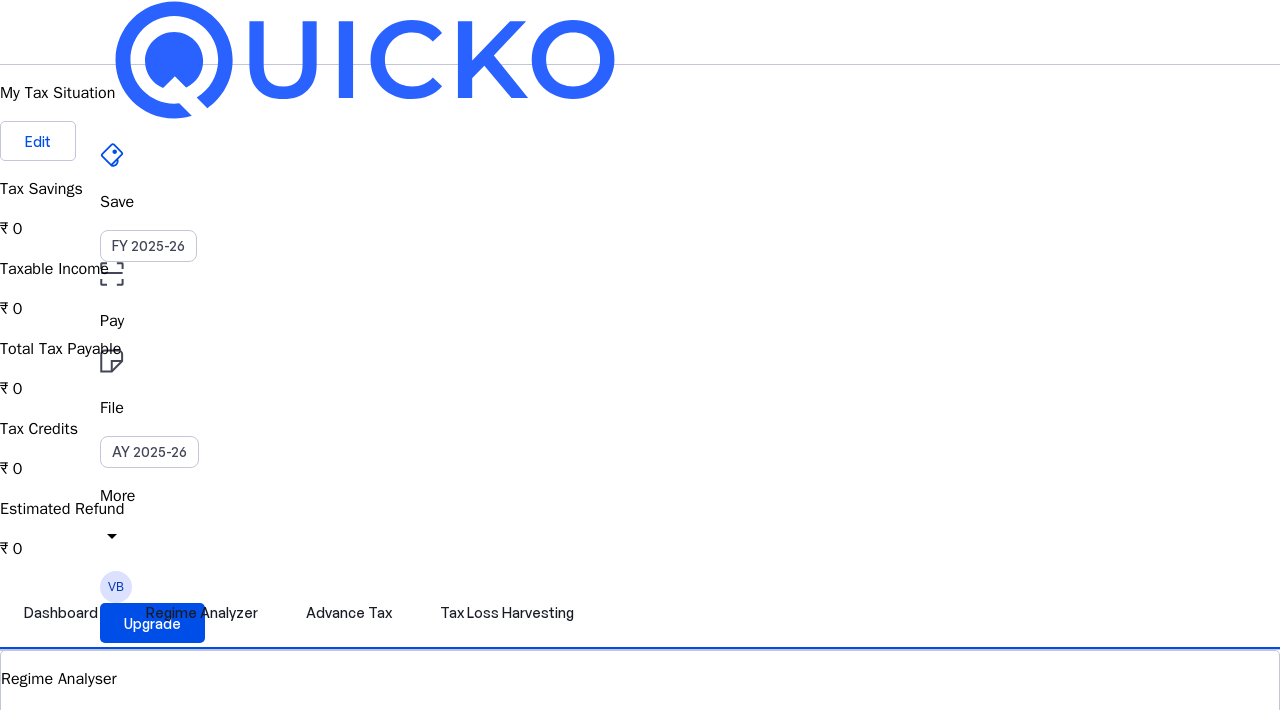 click on "Save FY 2025-26 Pay File AY 2025-26 More arrow_drop_down VB Upgrade" at bounding box center (640, 32) 